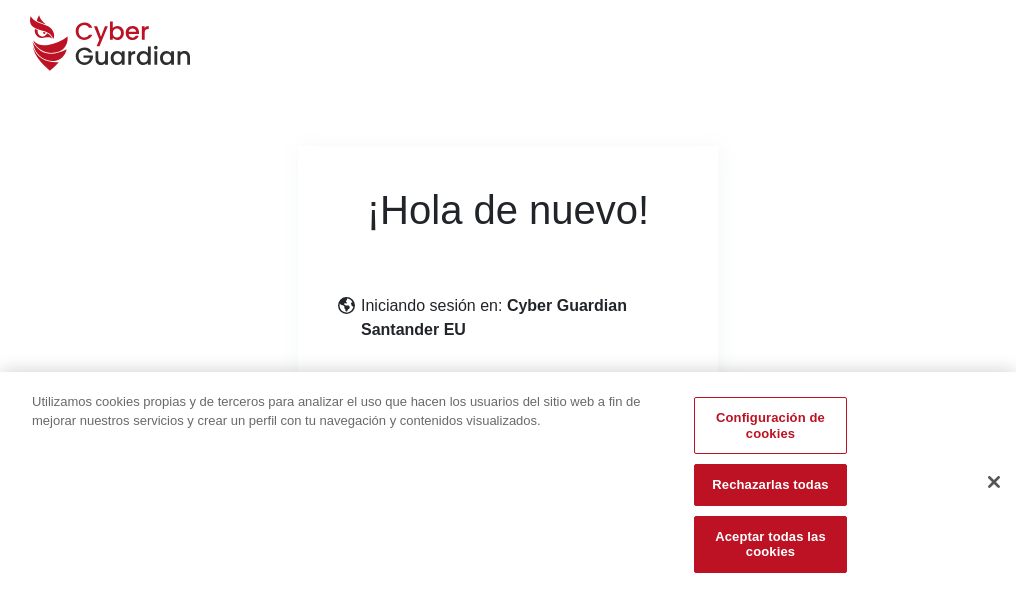 scroll, scrollTop: 245, scrollLeft: 0, axis: vertical 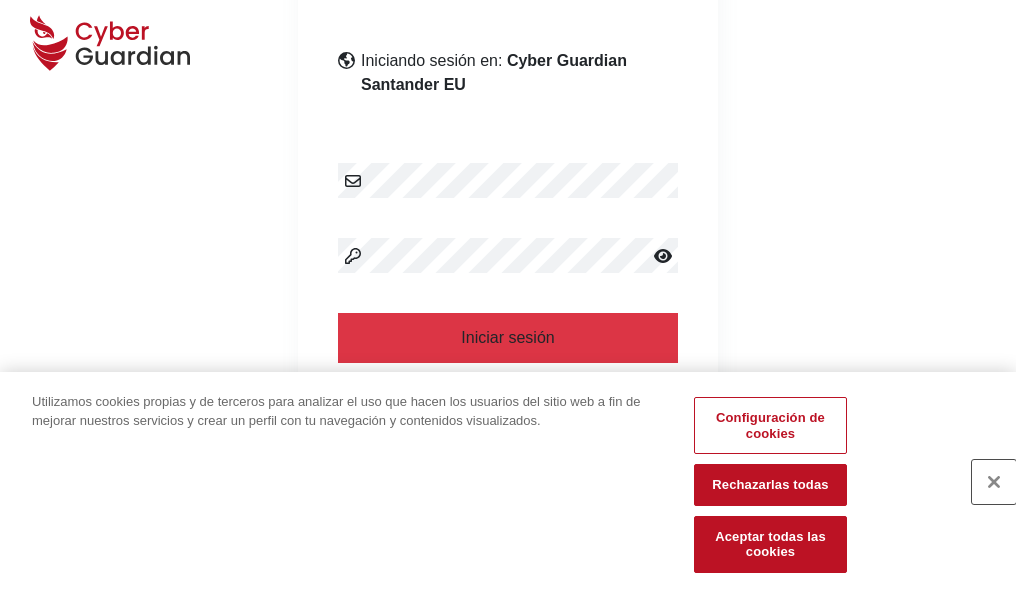 click at bounding box center [994, 482] 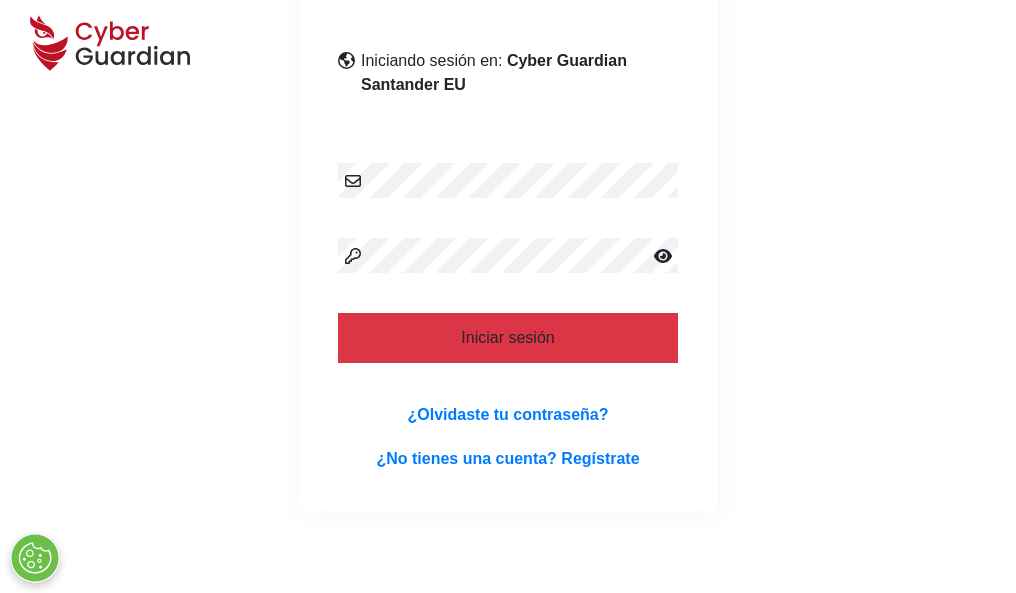 scroll, scrollTop: 389, scrollLeft: 0, axis: vertical 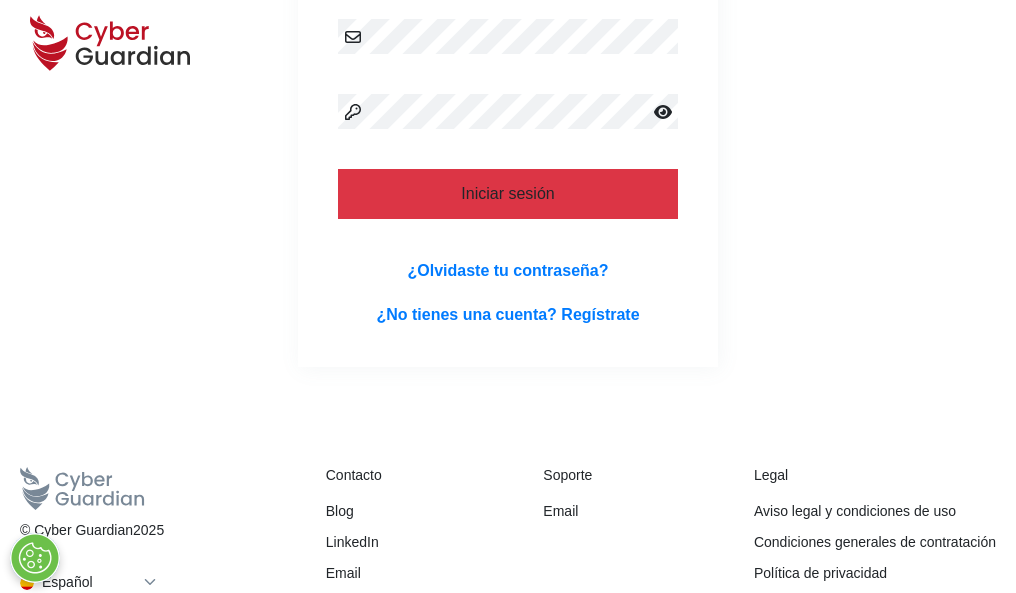 type 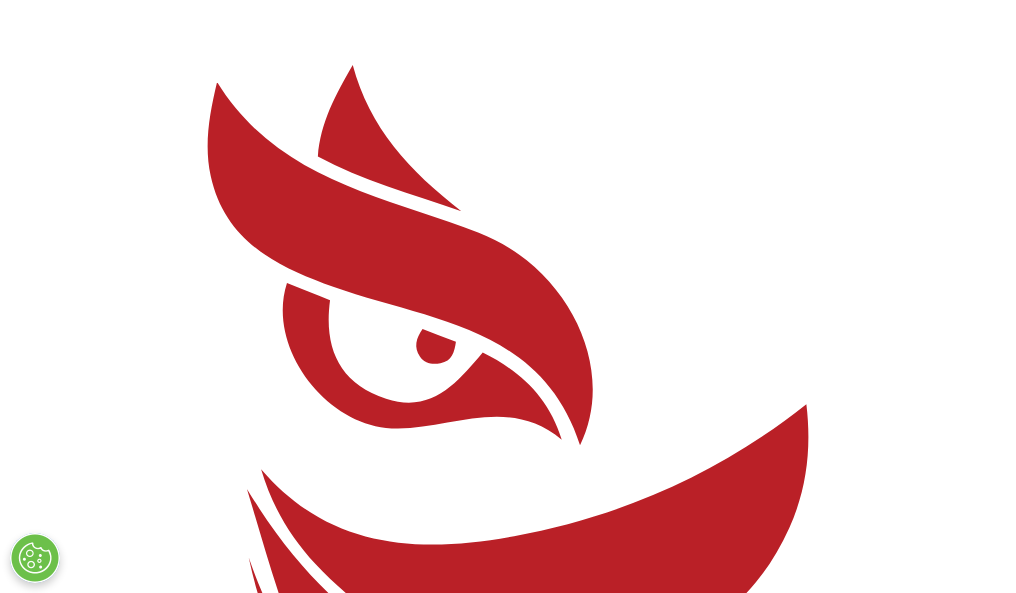 scroll, scrollTop: 0, scrollLeft: 0, axis: both 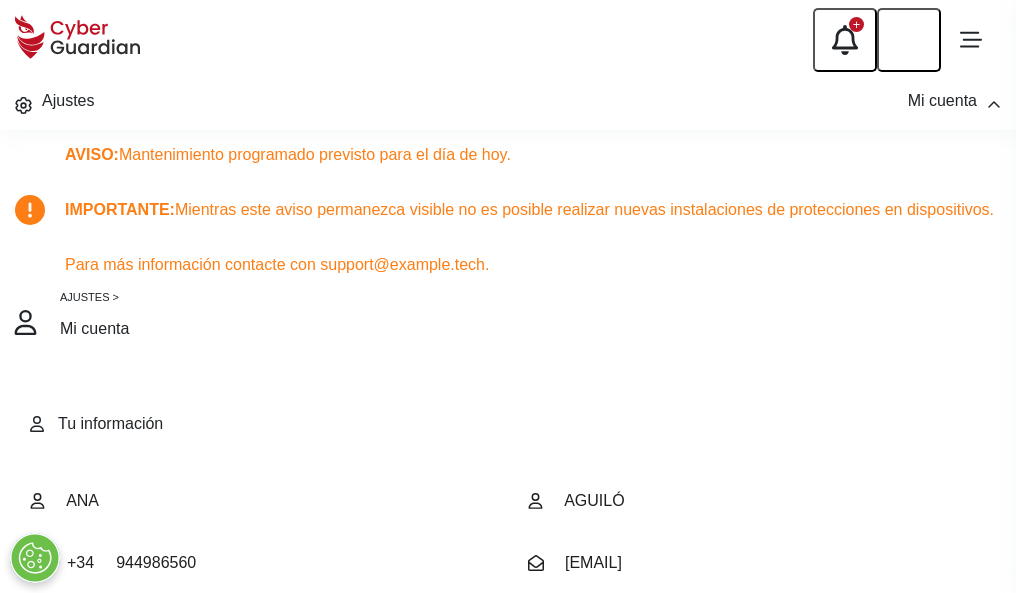 click at bounding box center (88, 704) 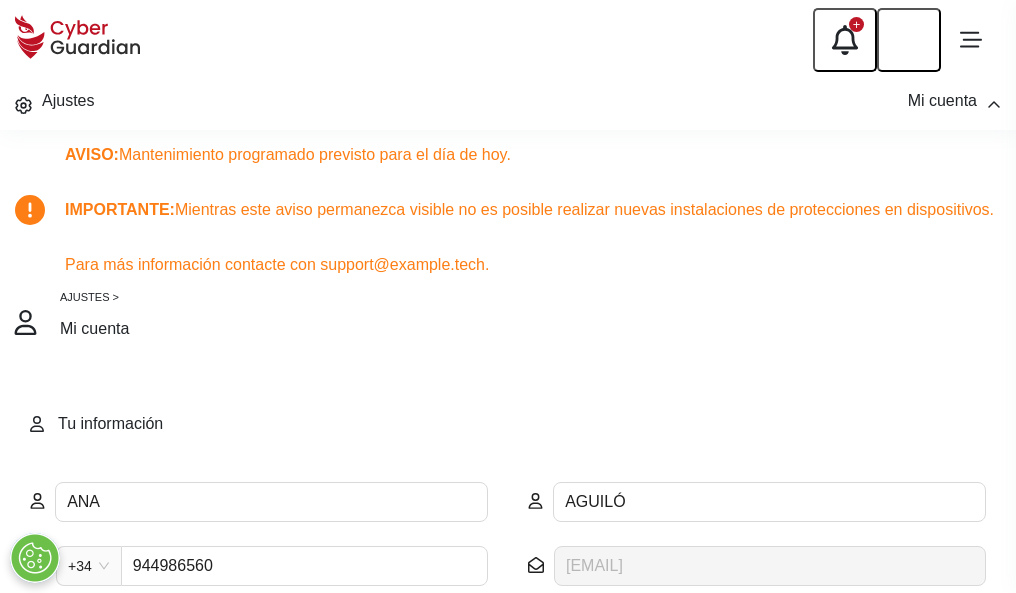 scroll, scrollTop: 199, scrollLeft: 0, axis: vertical 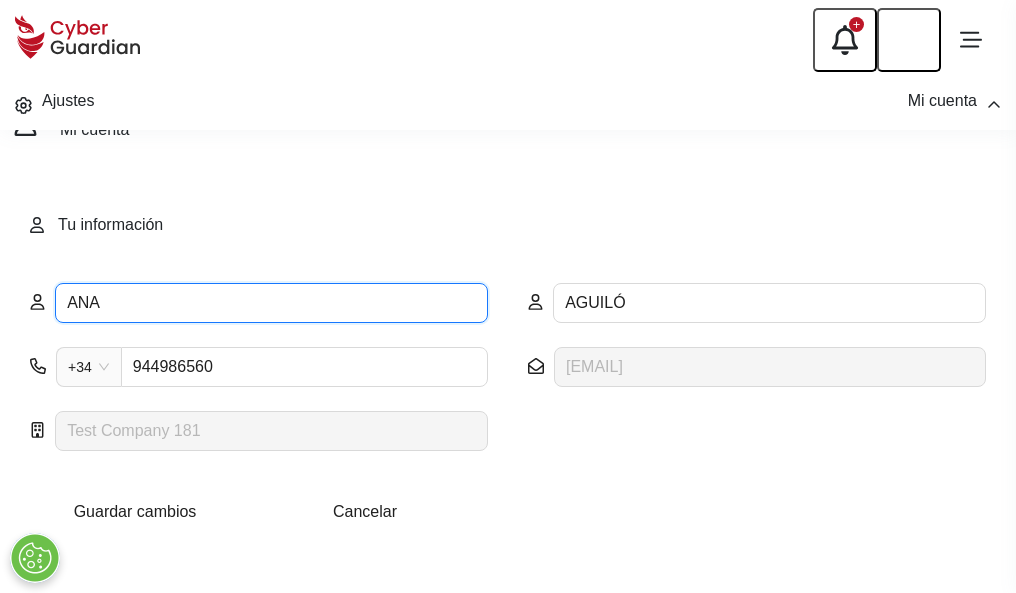 click on "ANA" at bounding box center (271, 303) 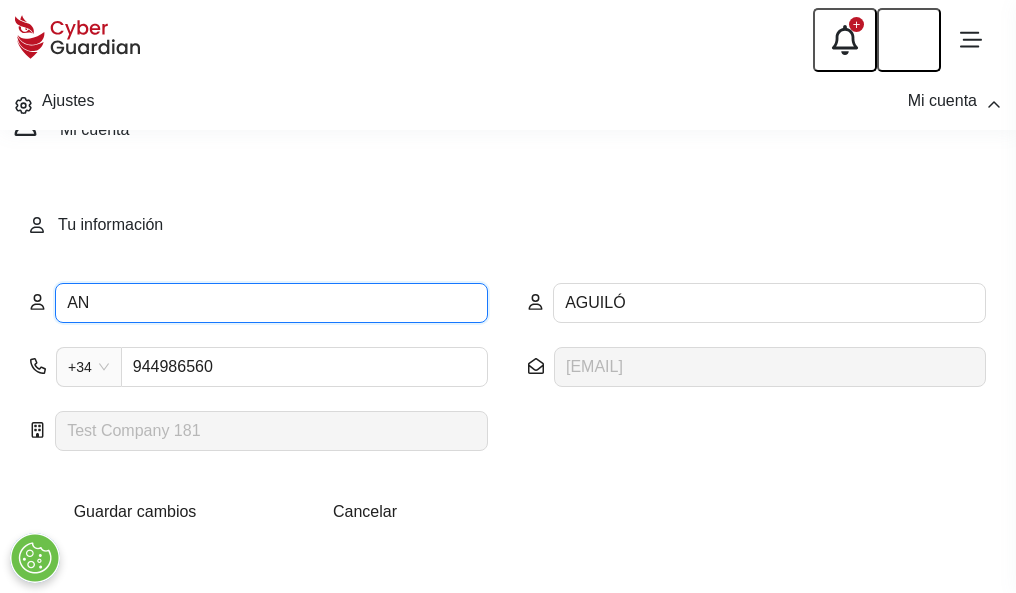 type on "A" 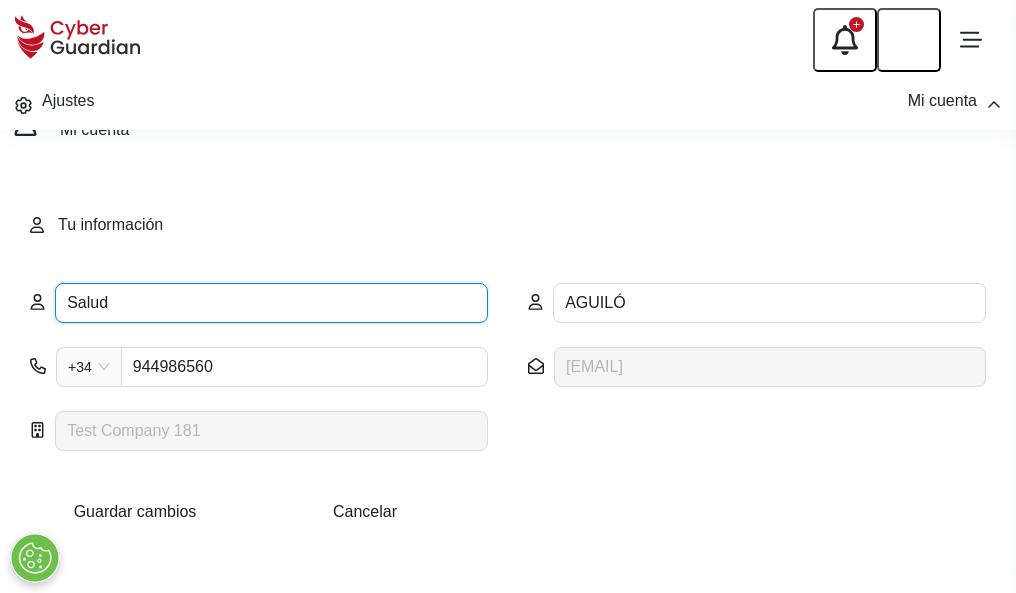 type on "Salud" 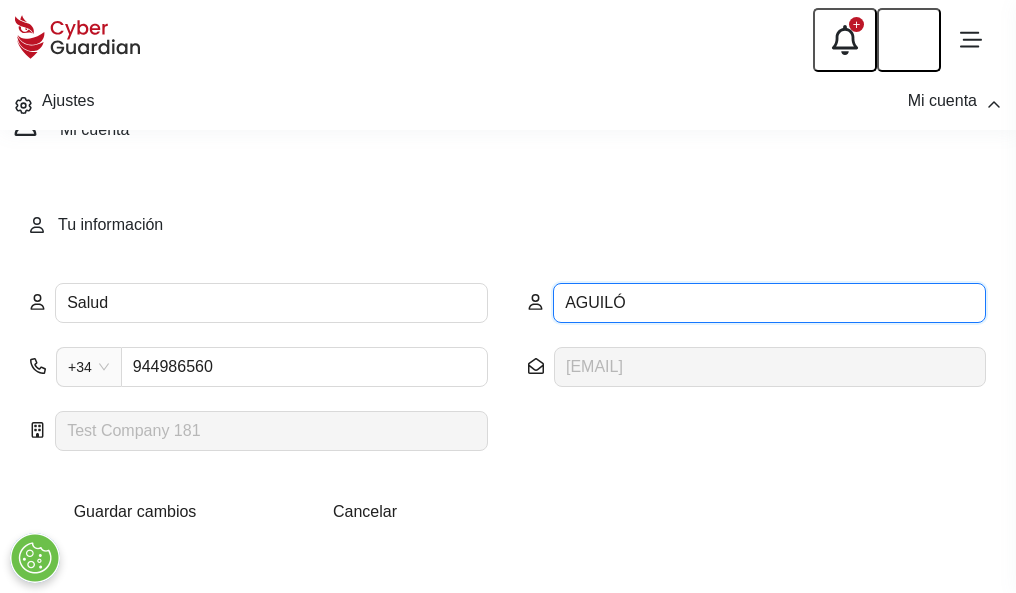 click on "AGUILÓ" at bounding box center (769, 303) 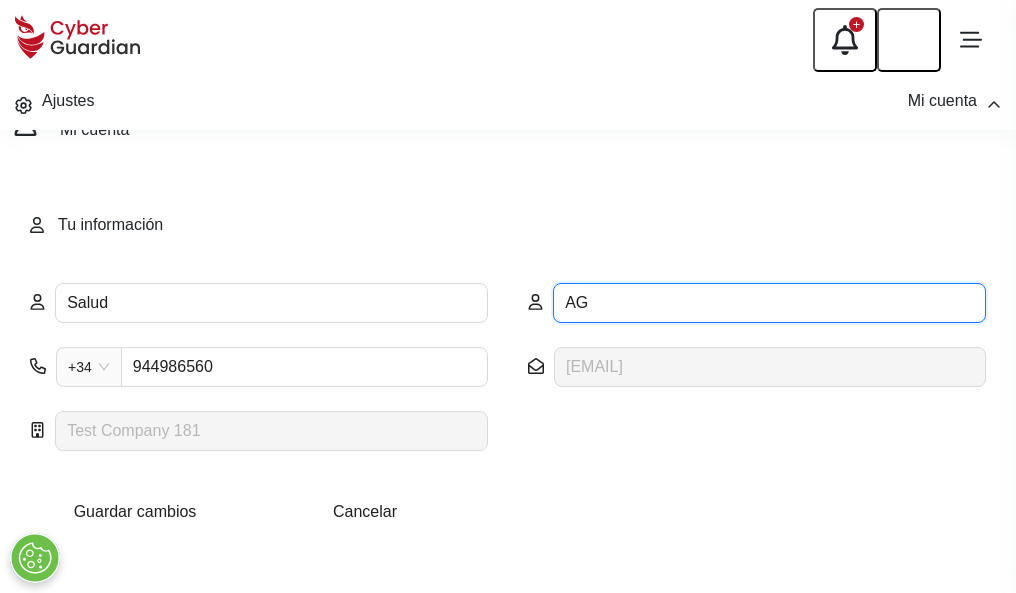 type on "A" 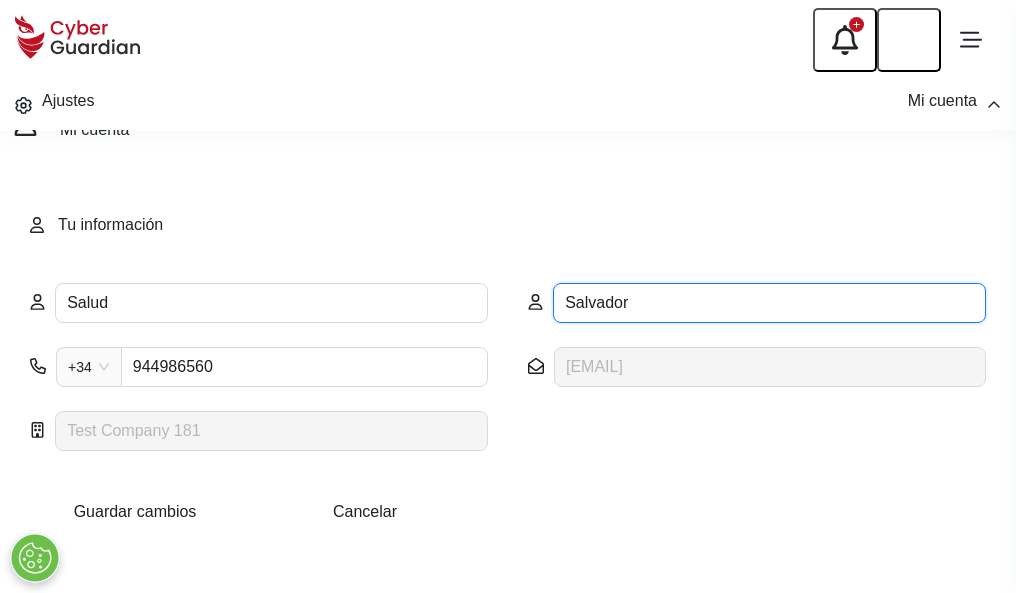 type on "Salvador" 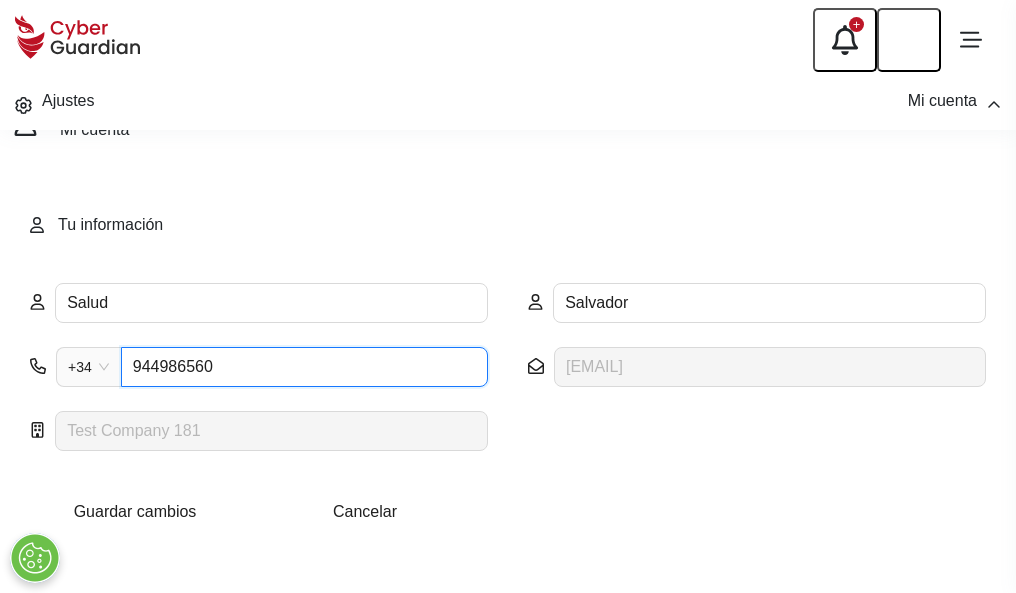 click on "944986560" at bounding box center (304, 367) 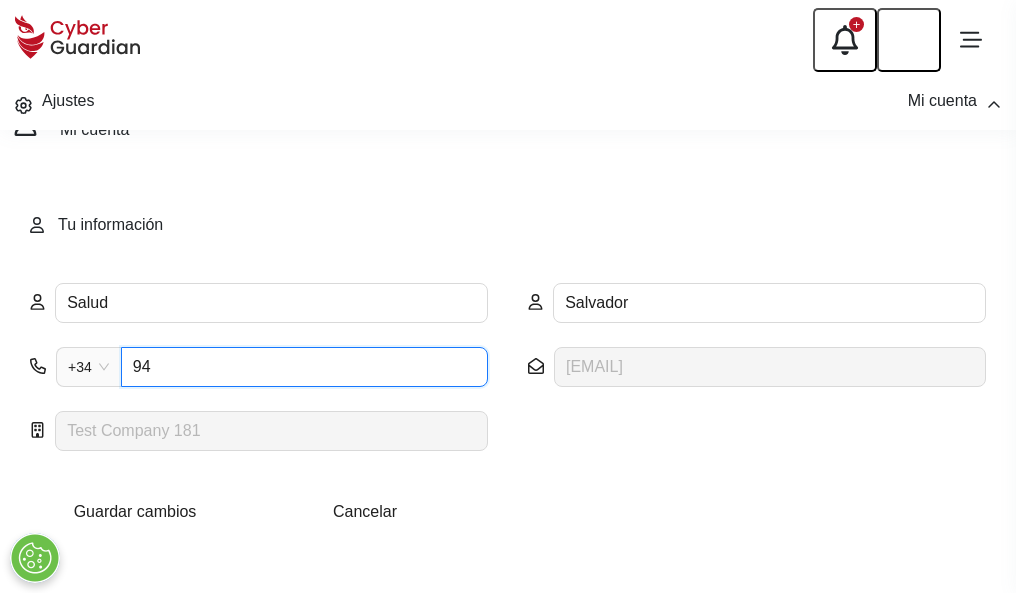 type on "9" 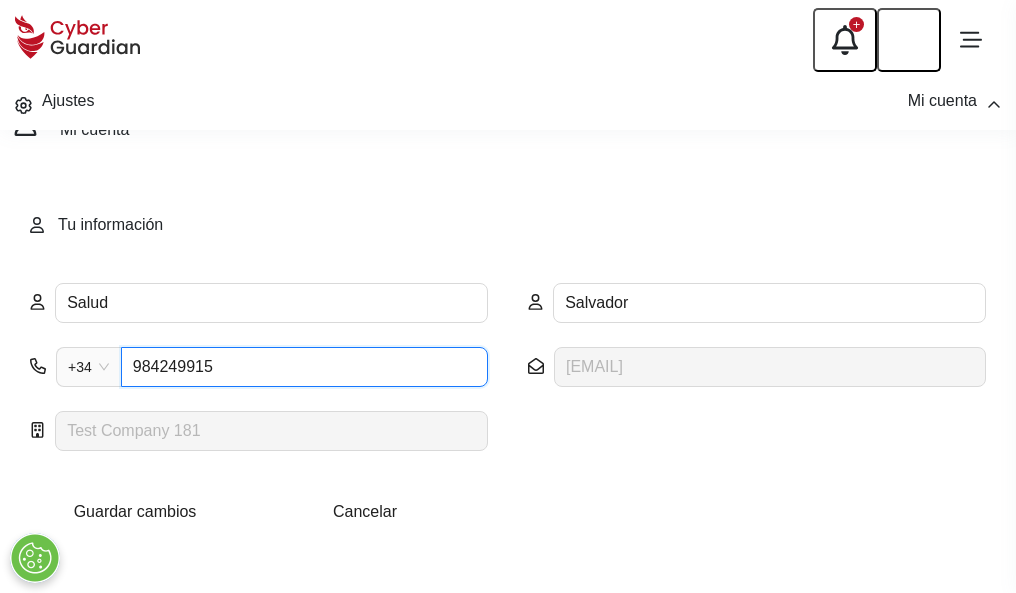 type on "984249915" 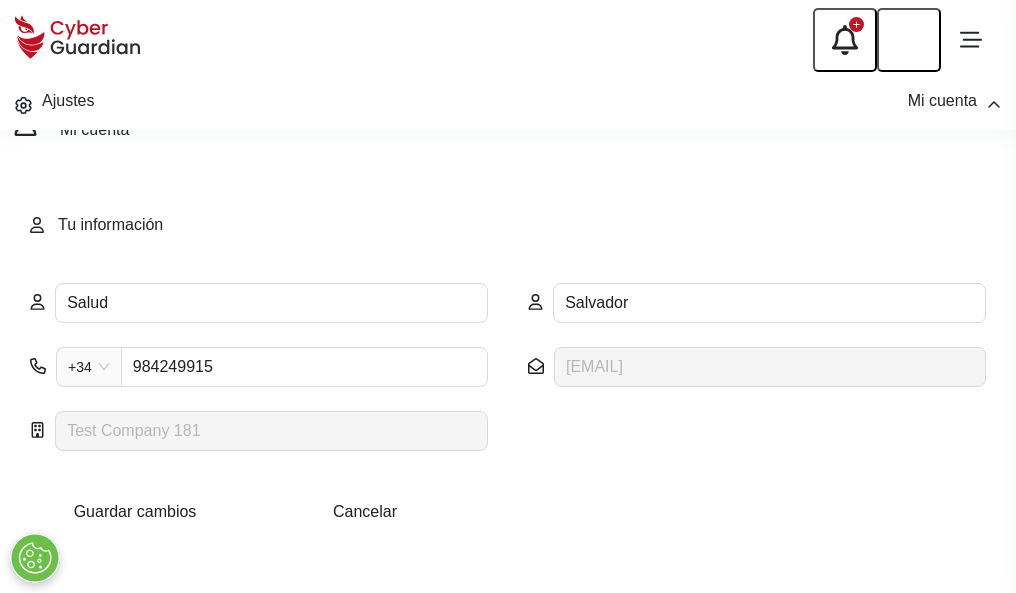 click on "Guardar cambios" at bounding box center (135, 511) 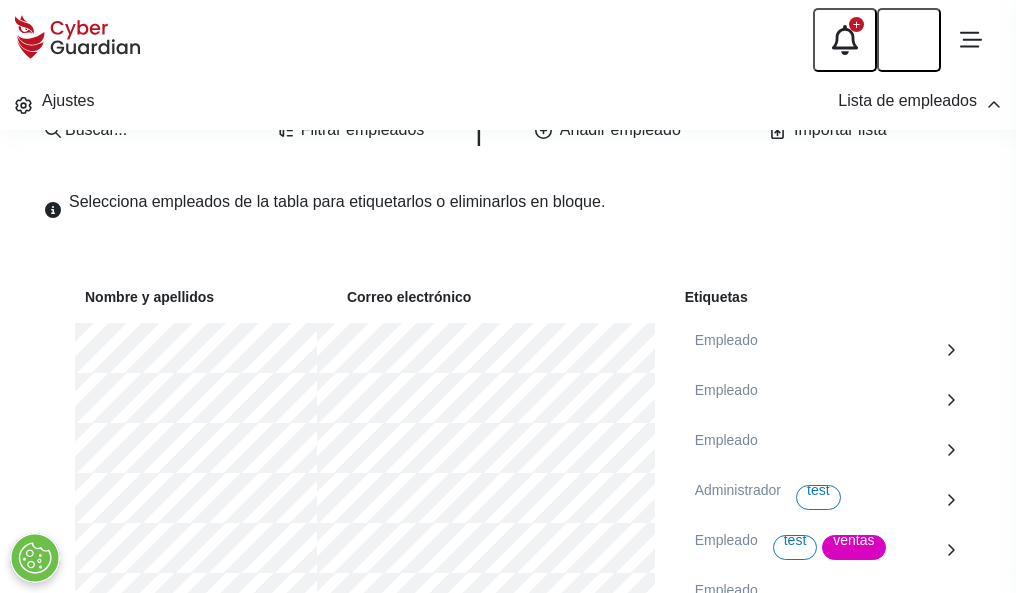 scroll, scrollTop: 1092, scrollLeft: 0, axis: vertical 